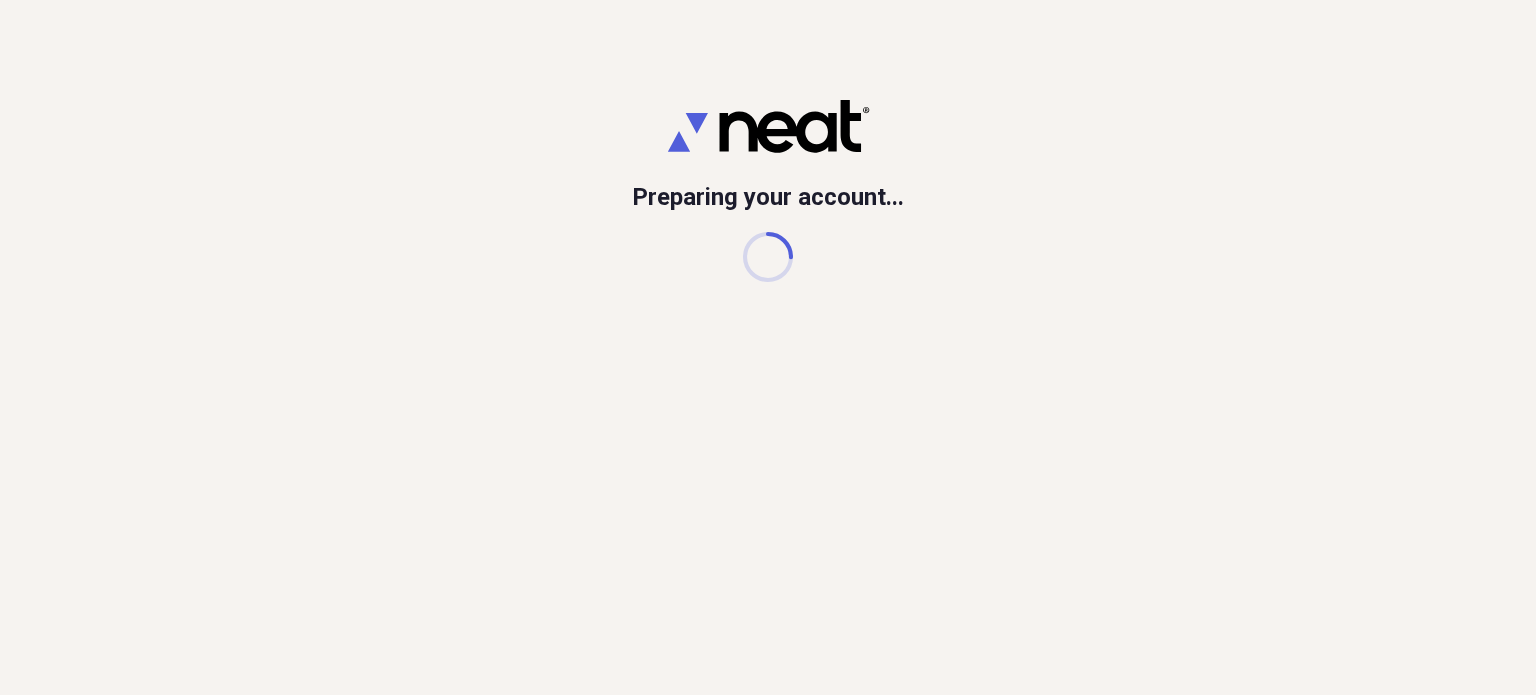 scroll, scrollTop: 0, scrollLeft: 0, axis: both 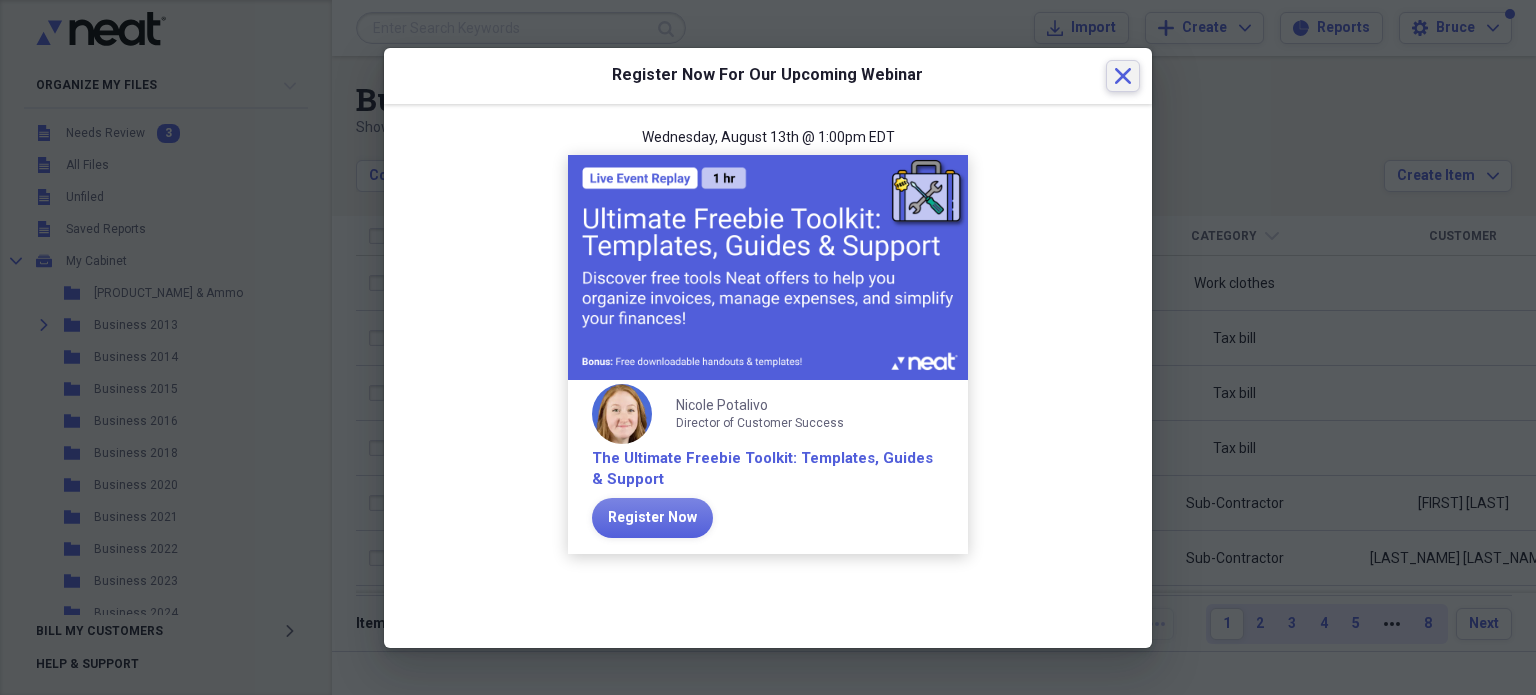 click on "Close" 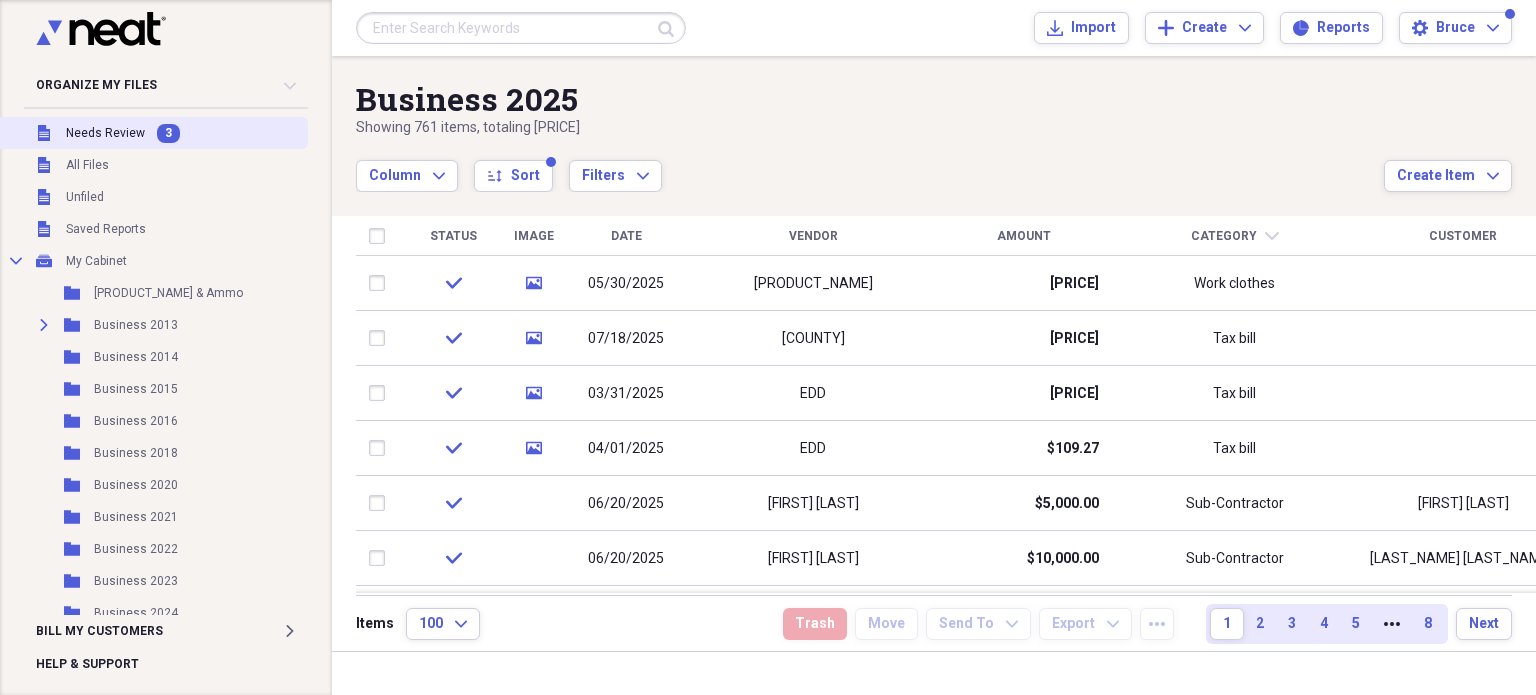 click on "Needs Review" at bounding box center (105, 133) 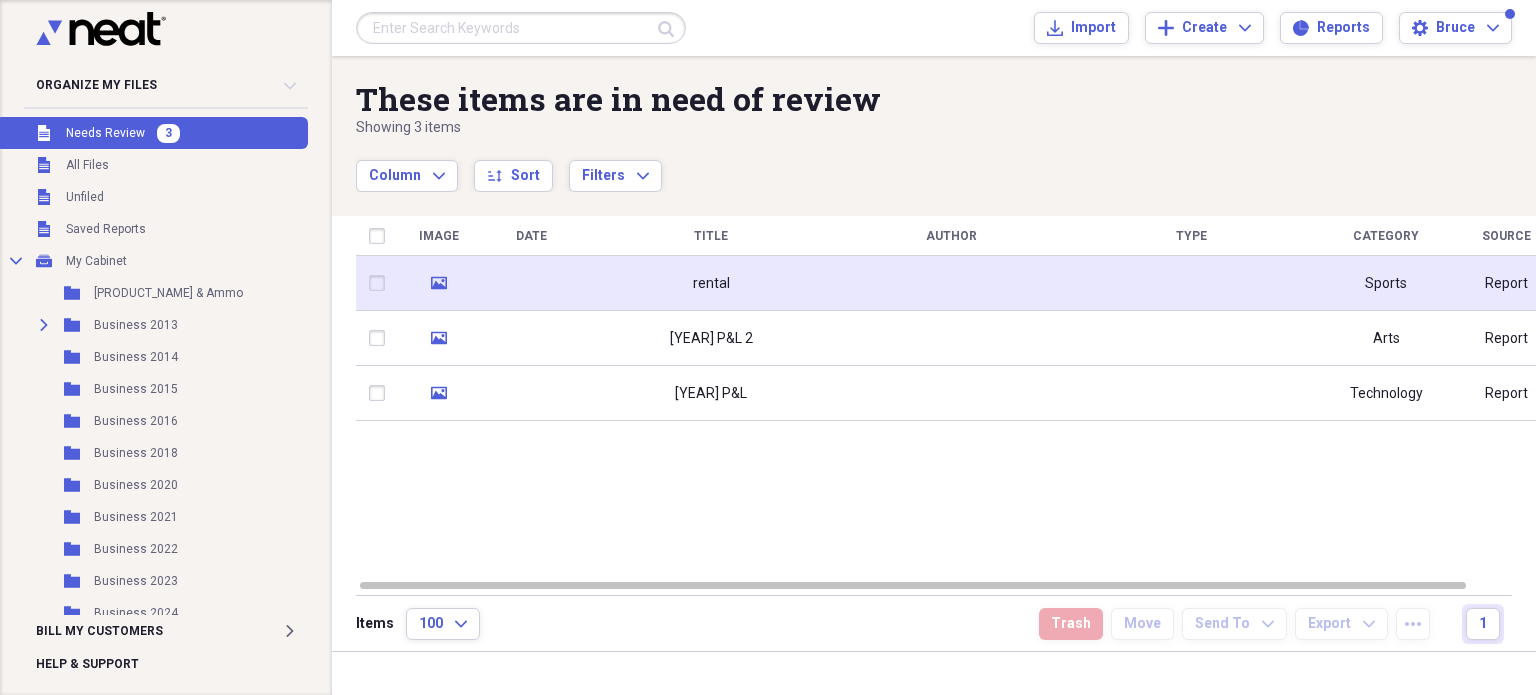 click at bounding box center (531, 283) 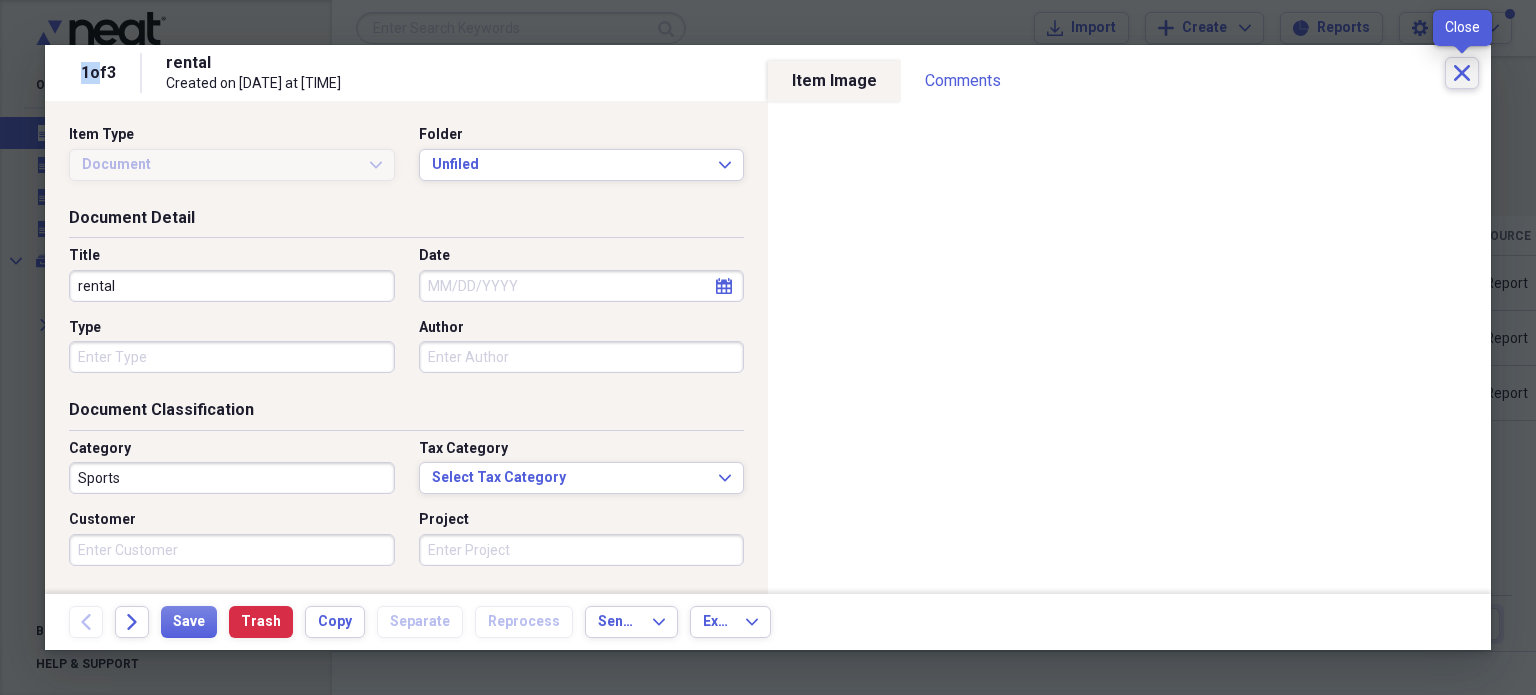 click 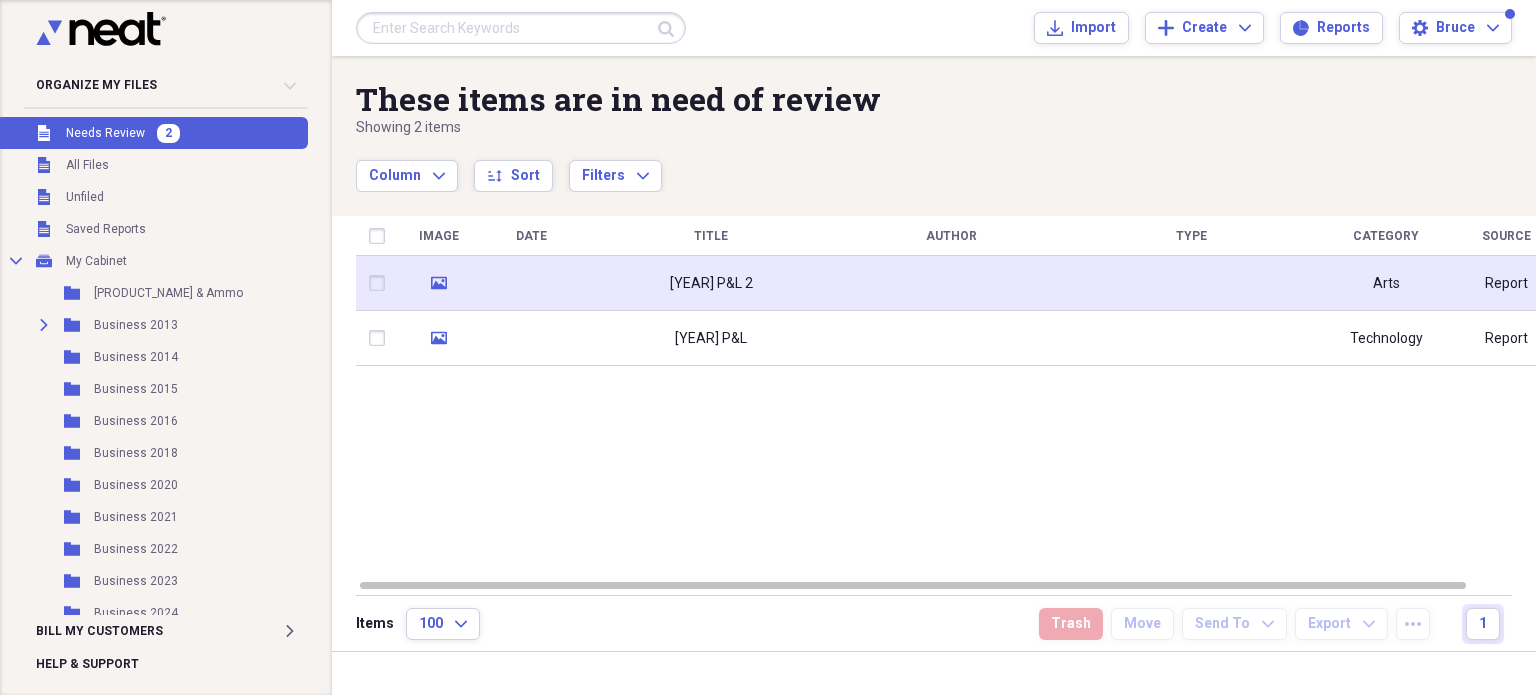 click at bounding box center (531, 283) 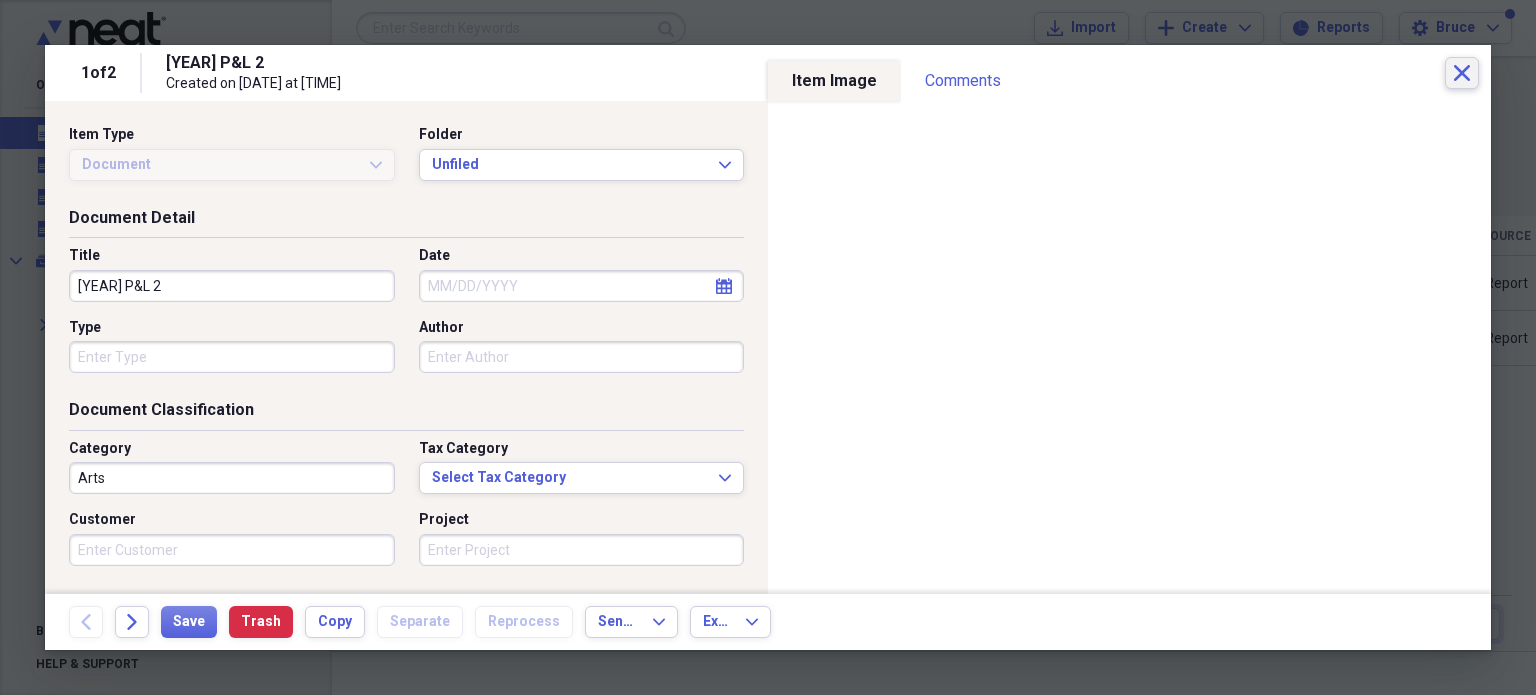 click on "Close" at bounding box center (1462, 73) 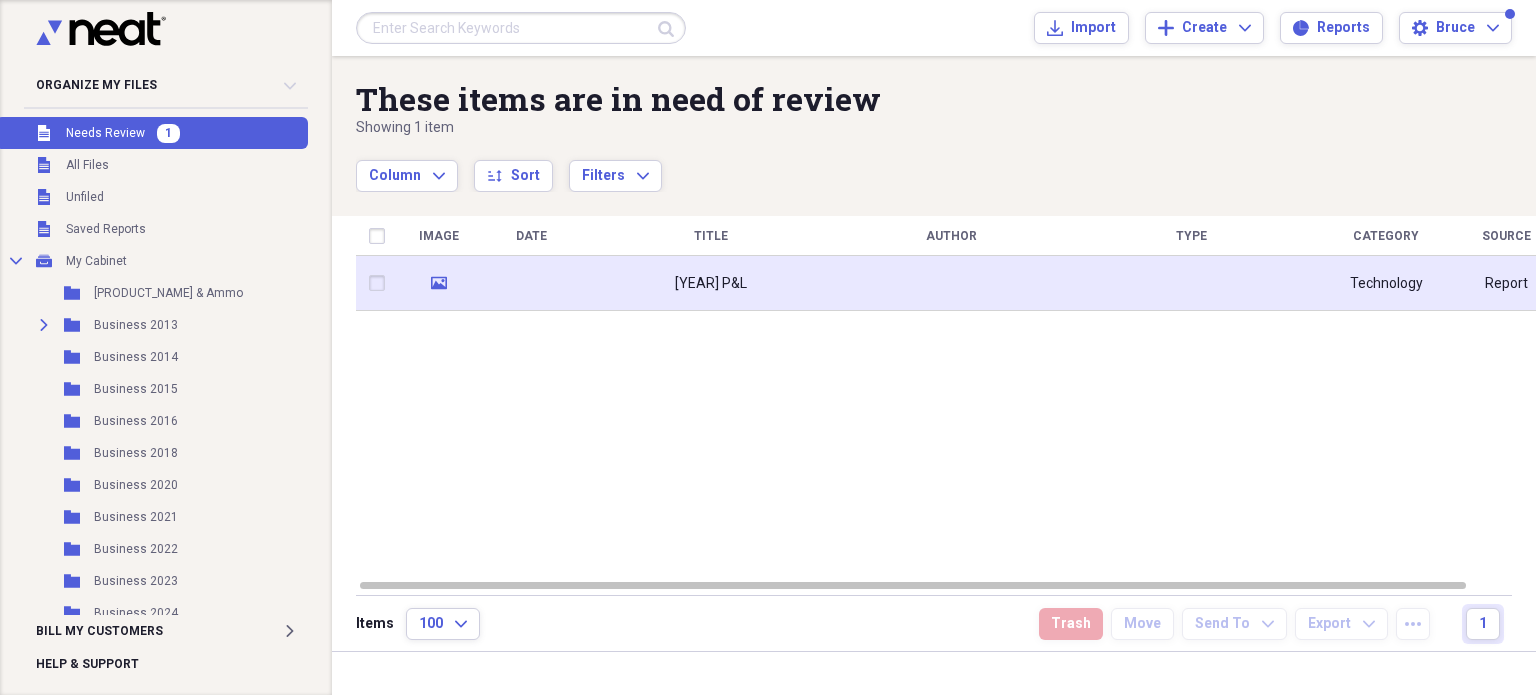 click at bounding box center [531, 283] 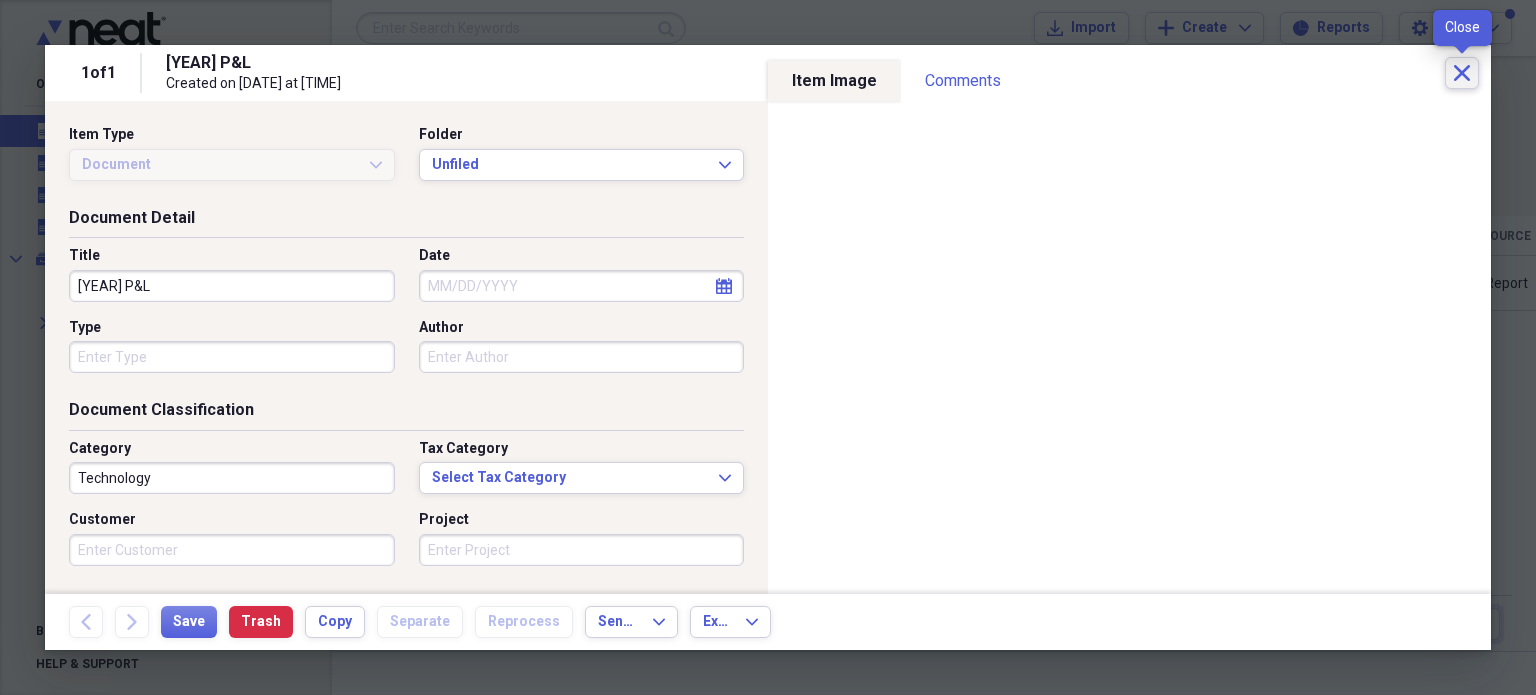 click 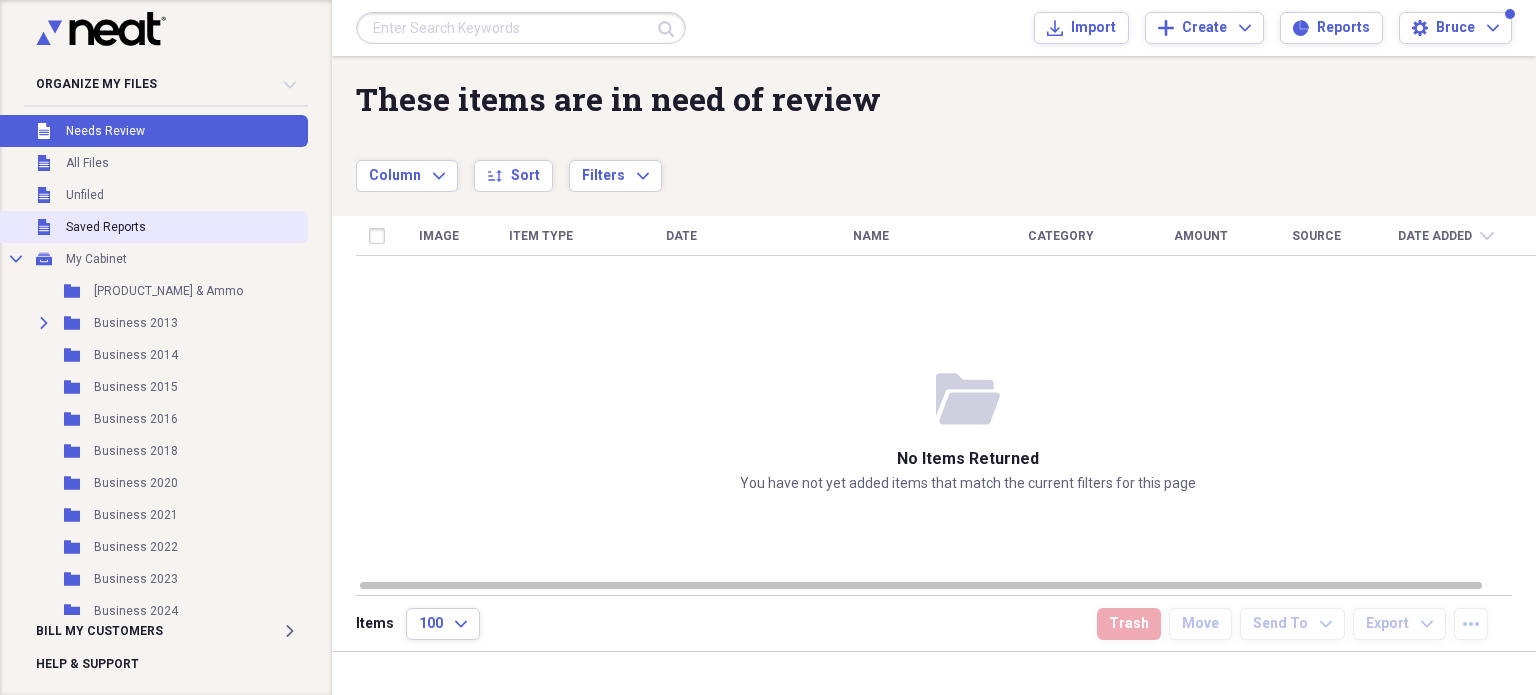 click on "Saved Reports" at bounding box center [106, 227] 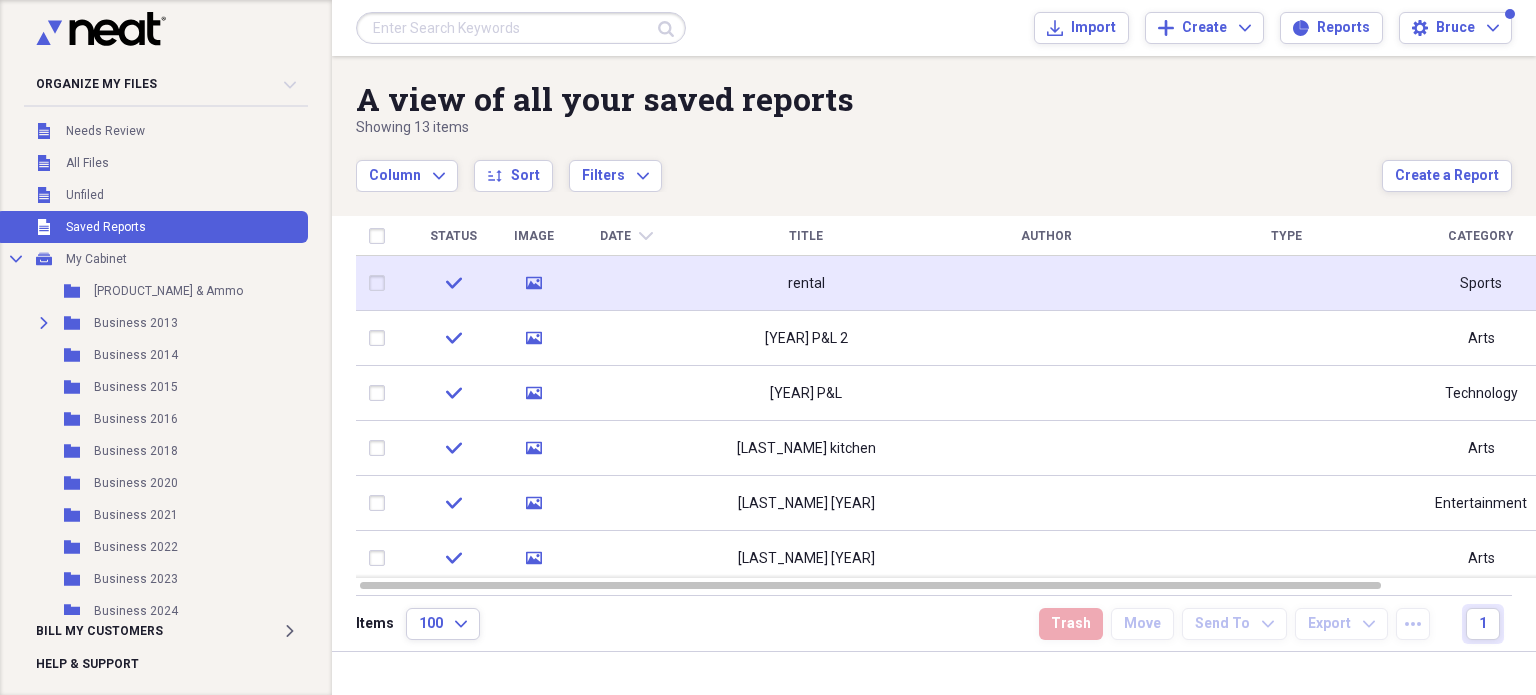 click at bounding box center (381, 283) 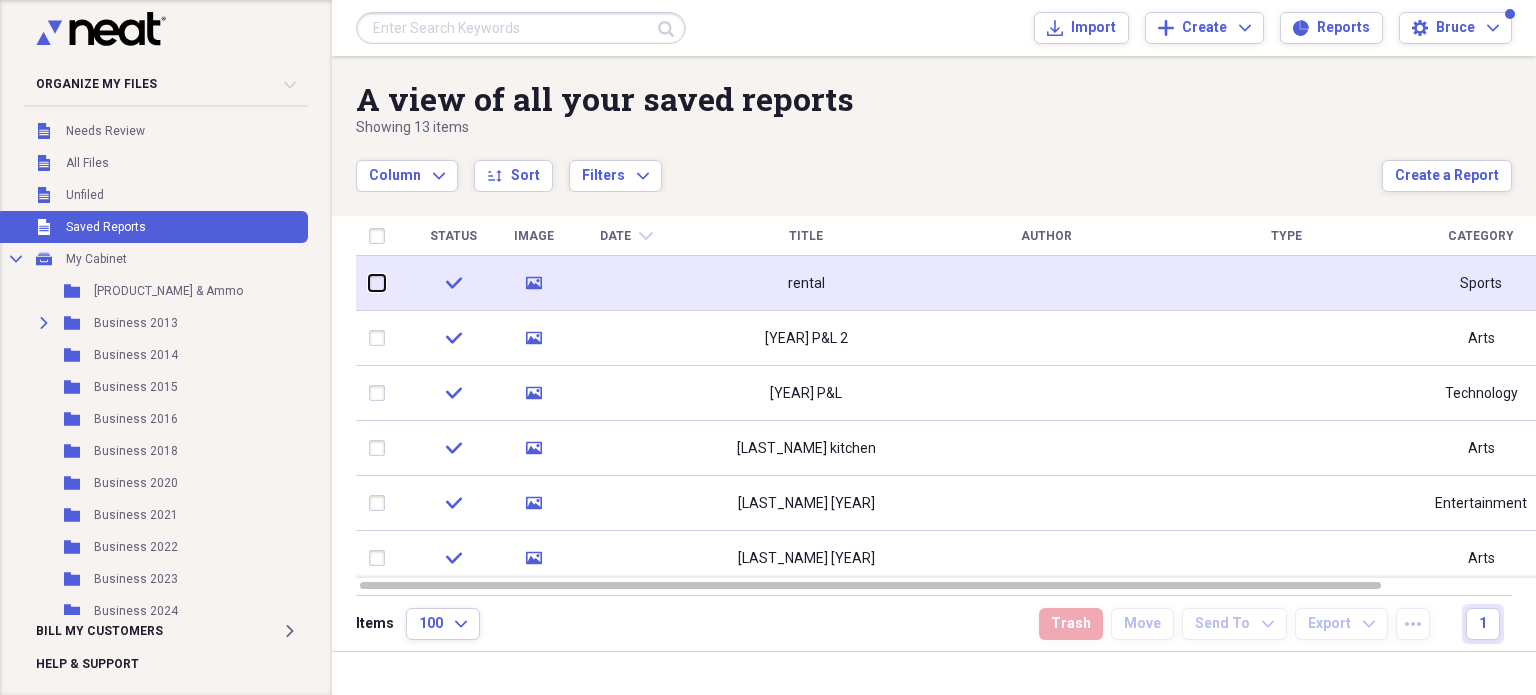 click at bounding box center (369, 283) 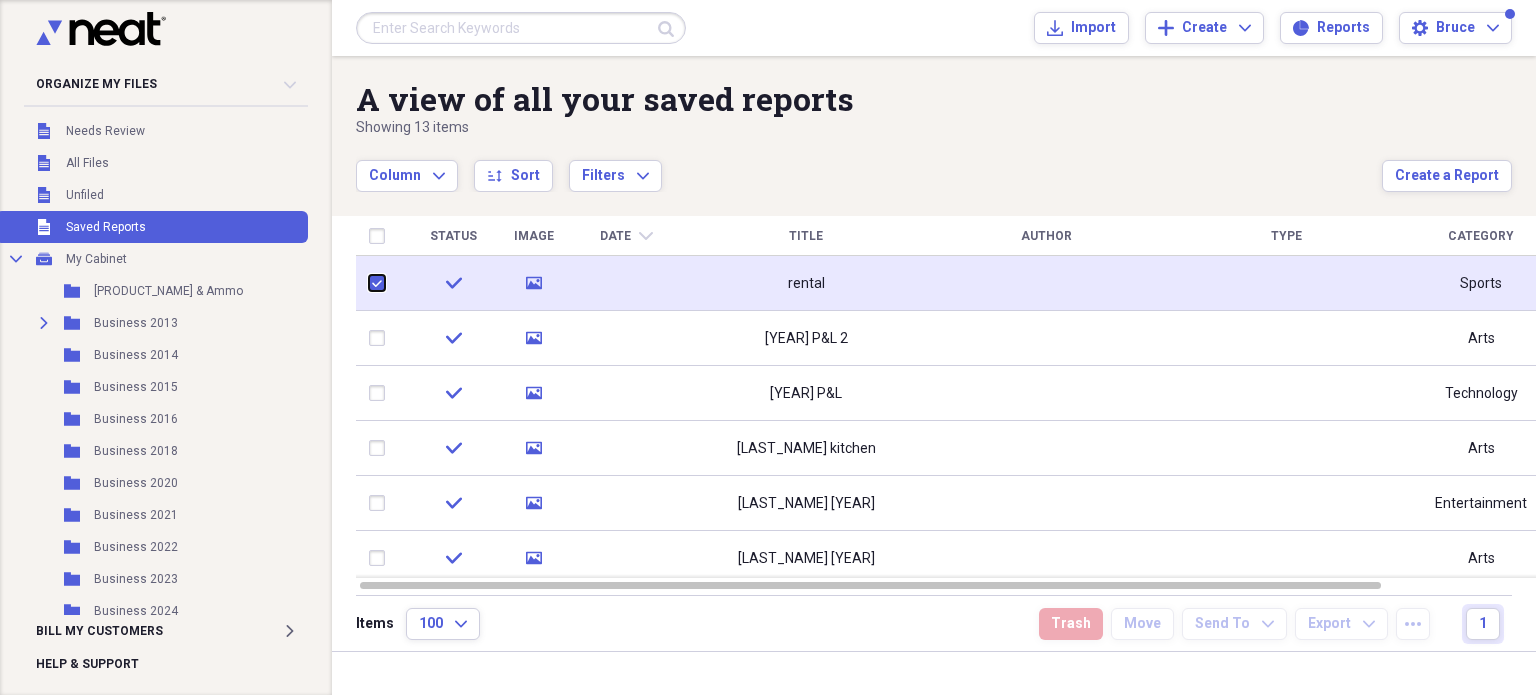 checkbox on "true" 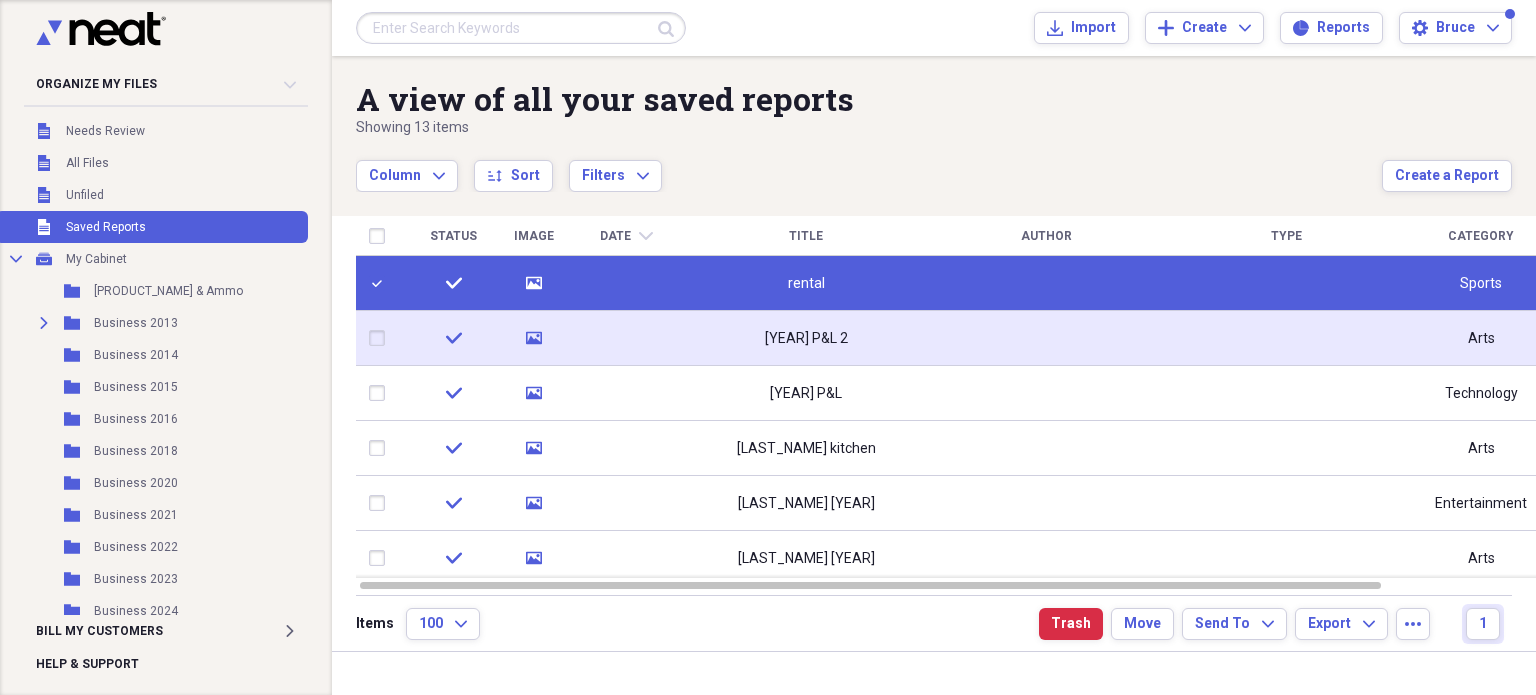 click at bounding box center (381, 338) 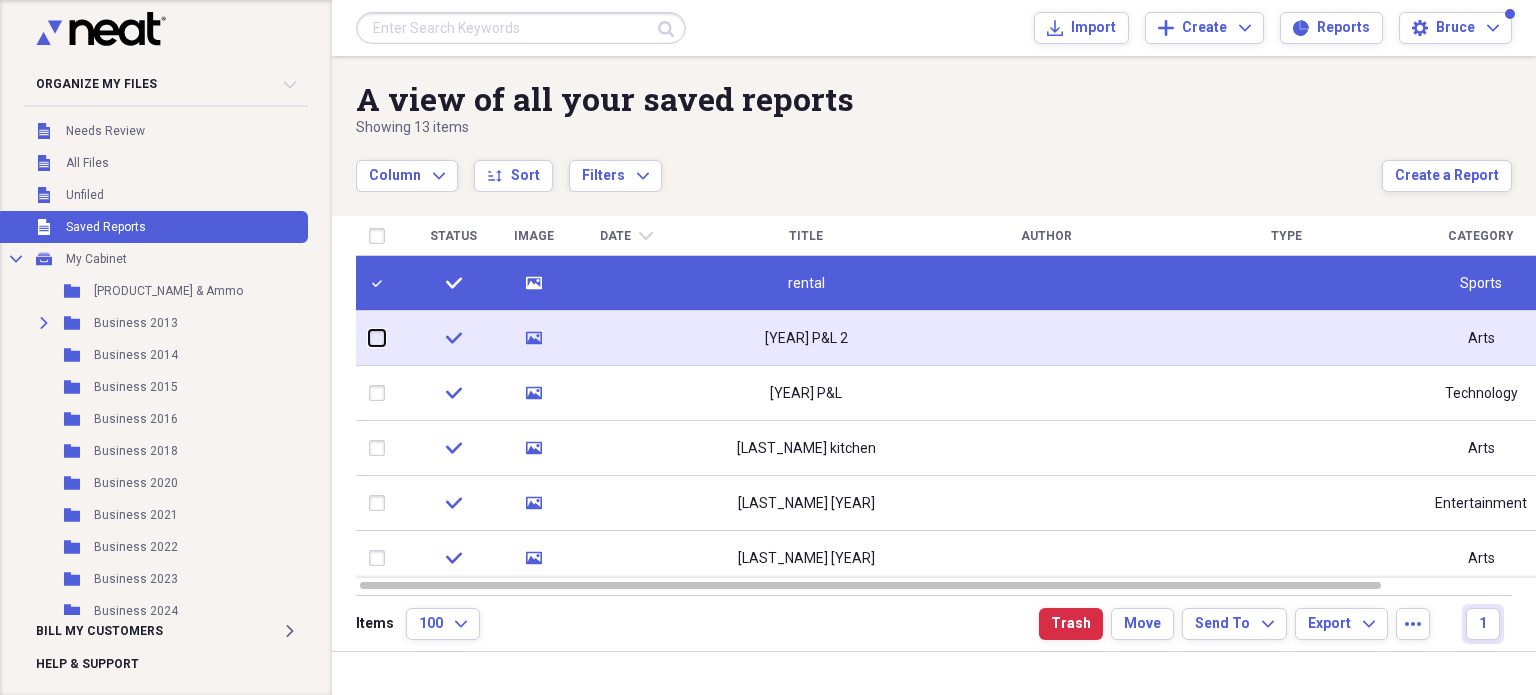 click at bounding box center (369, 338) 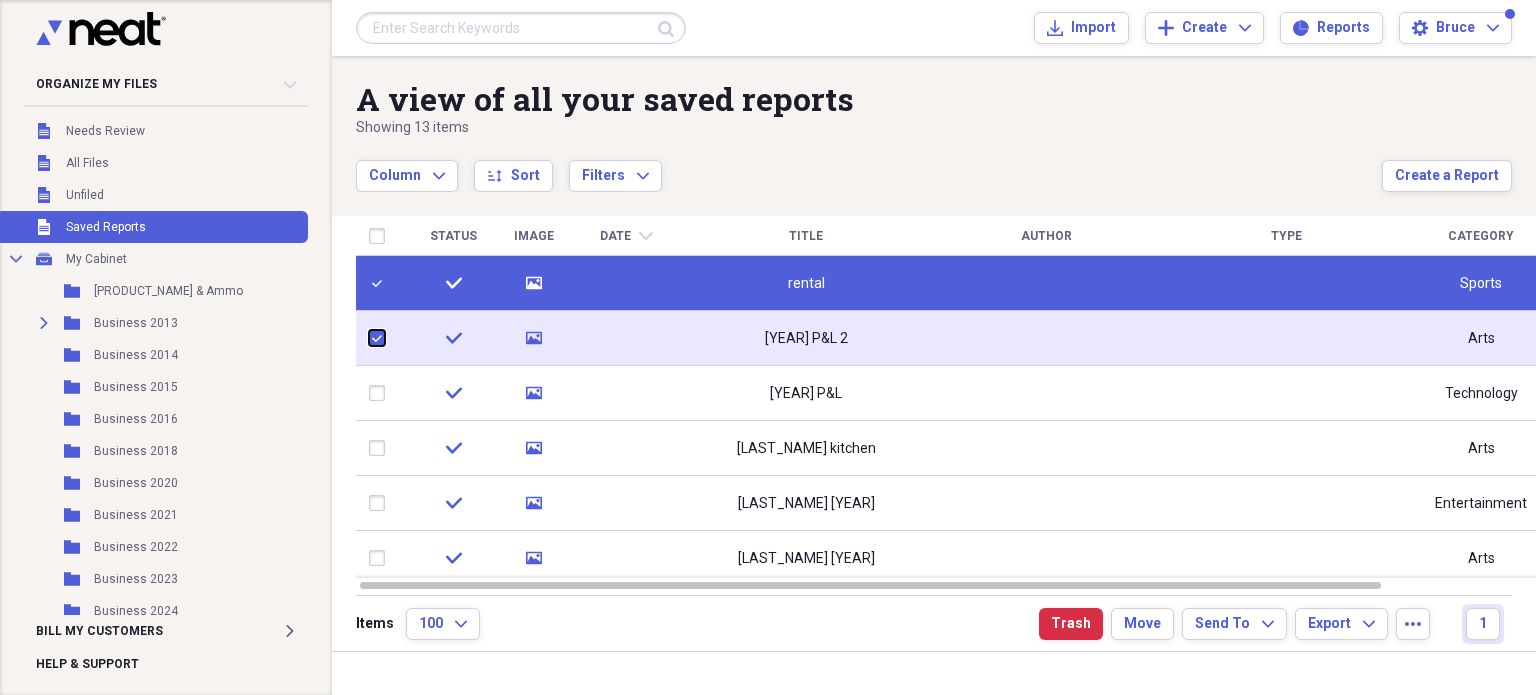 checkbox on "true" 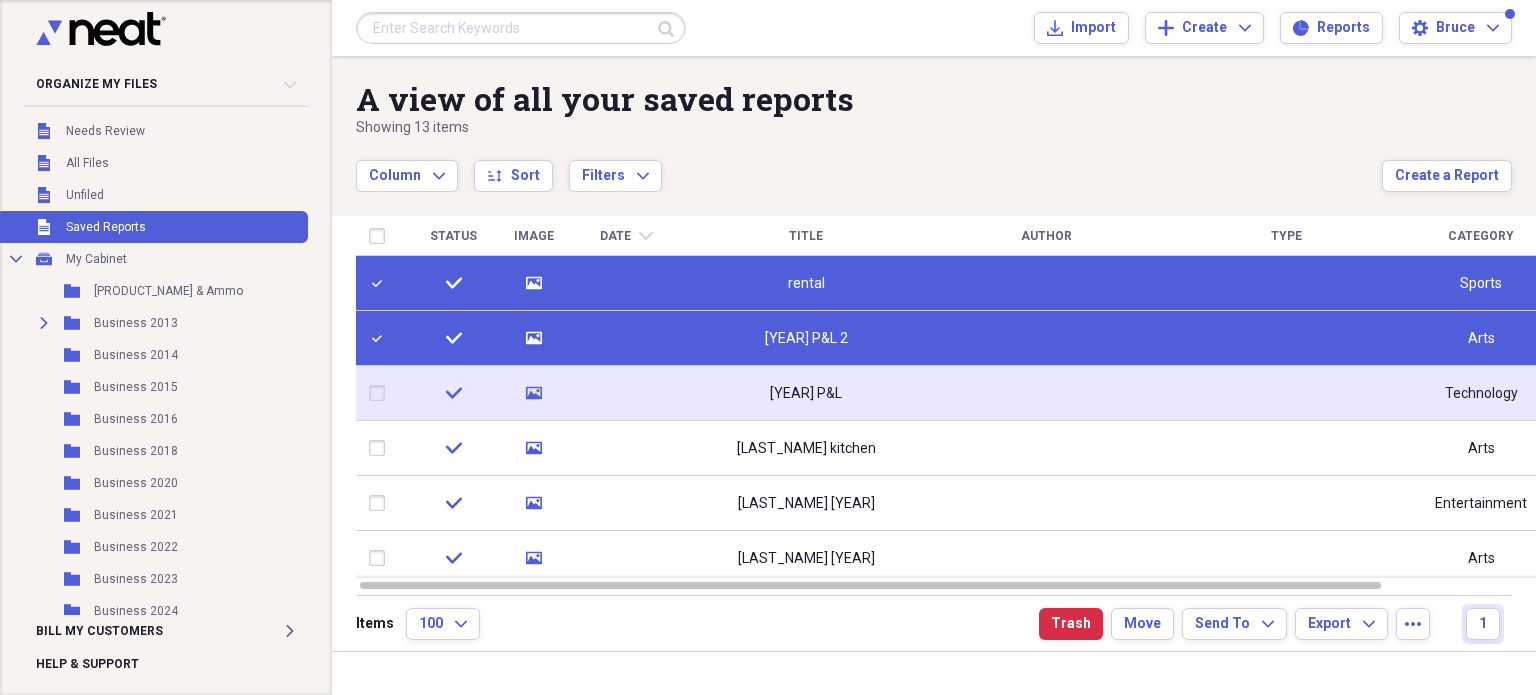 click at bounding box center [381, 393] 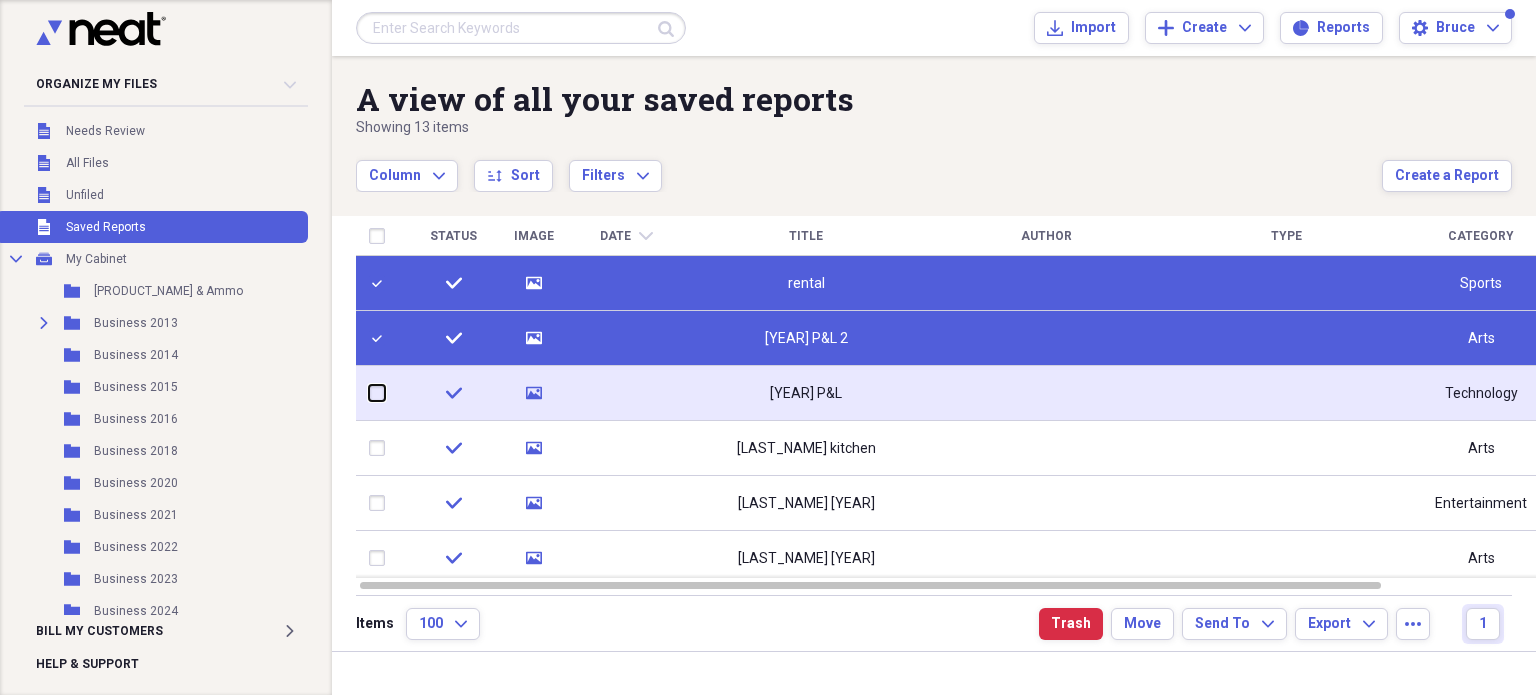 click at bounding box center [369, 393] 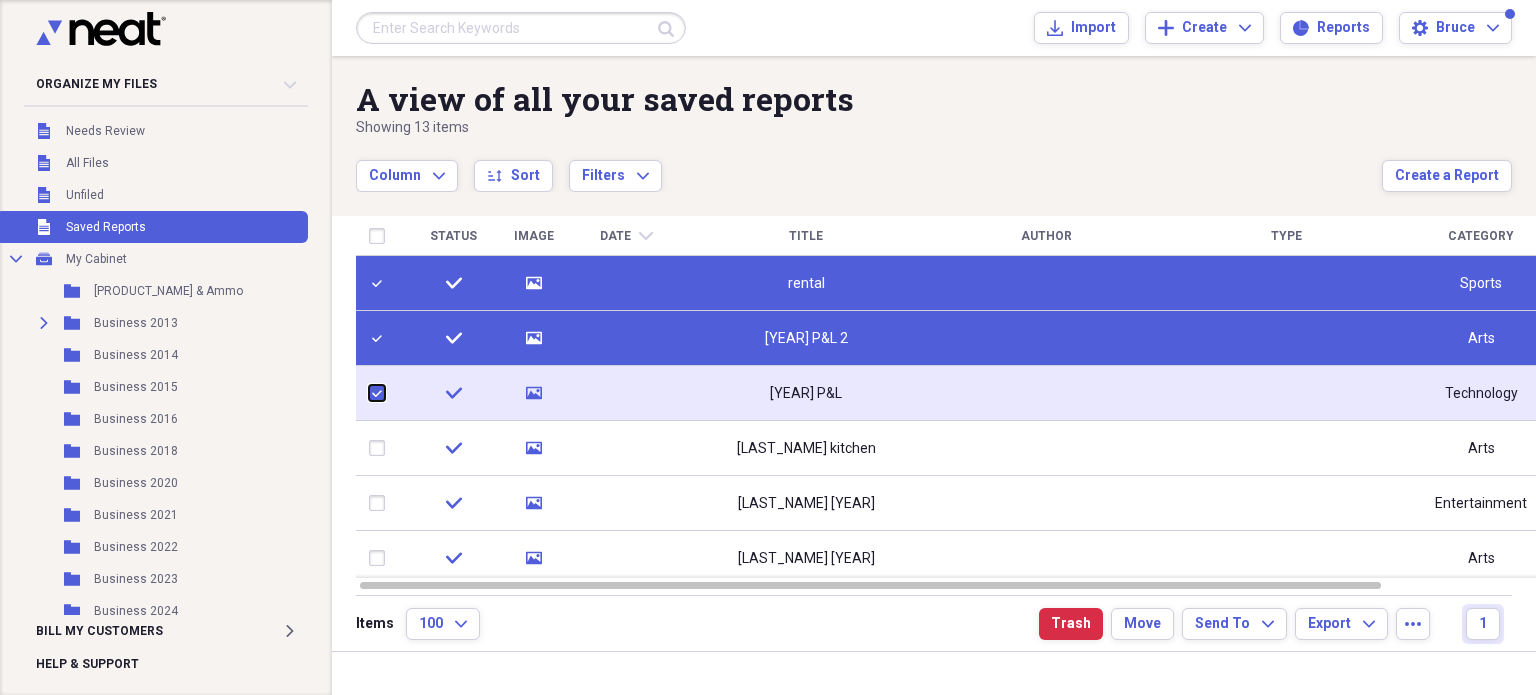 checkbox on "true" 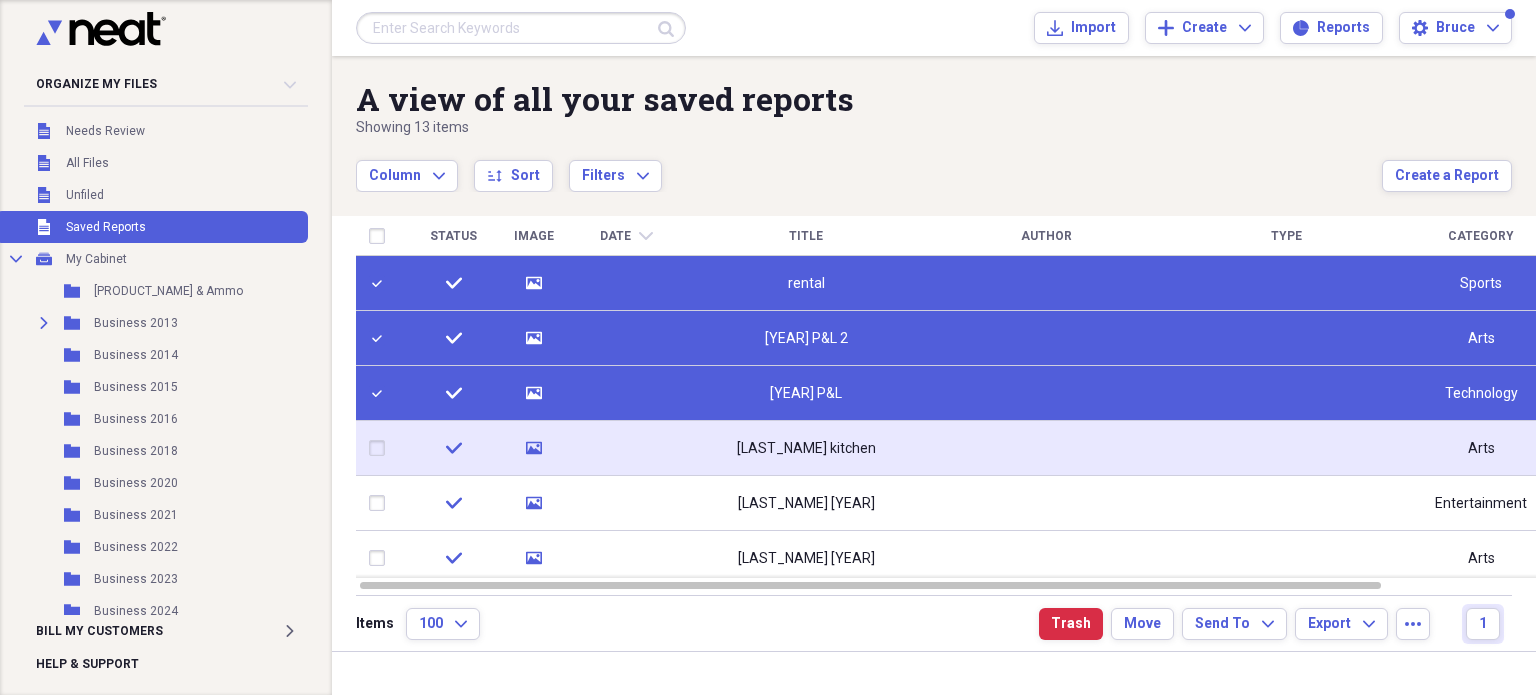 click at bounding box center [381, 448] 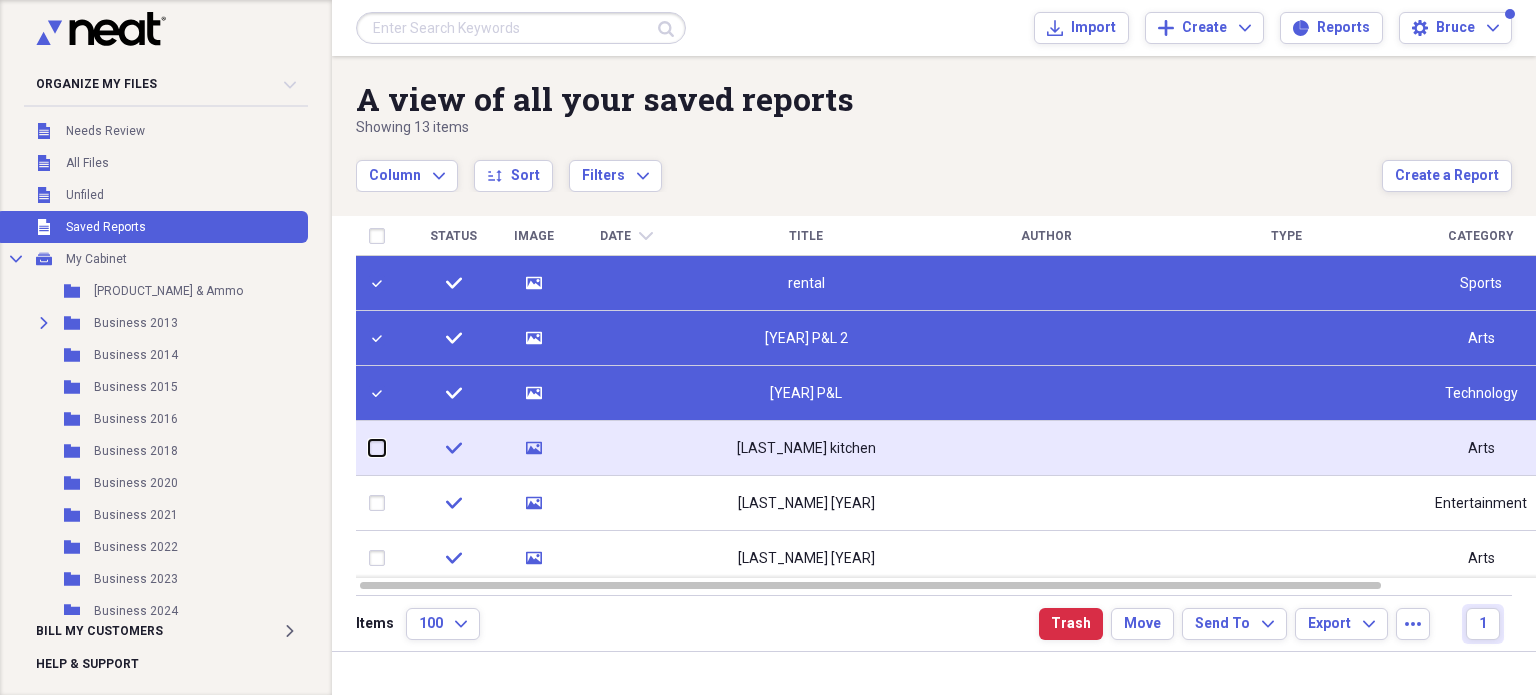 click at bounding box center [369, 448] 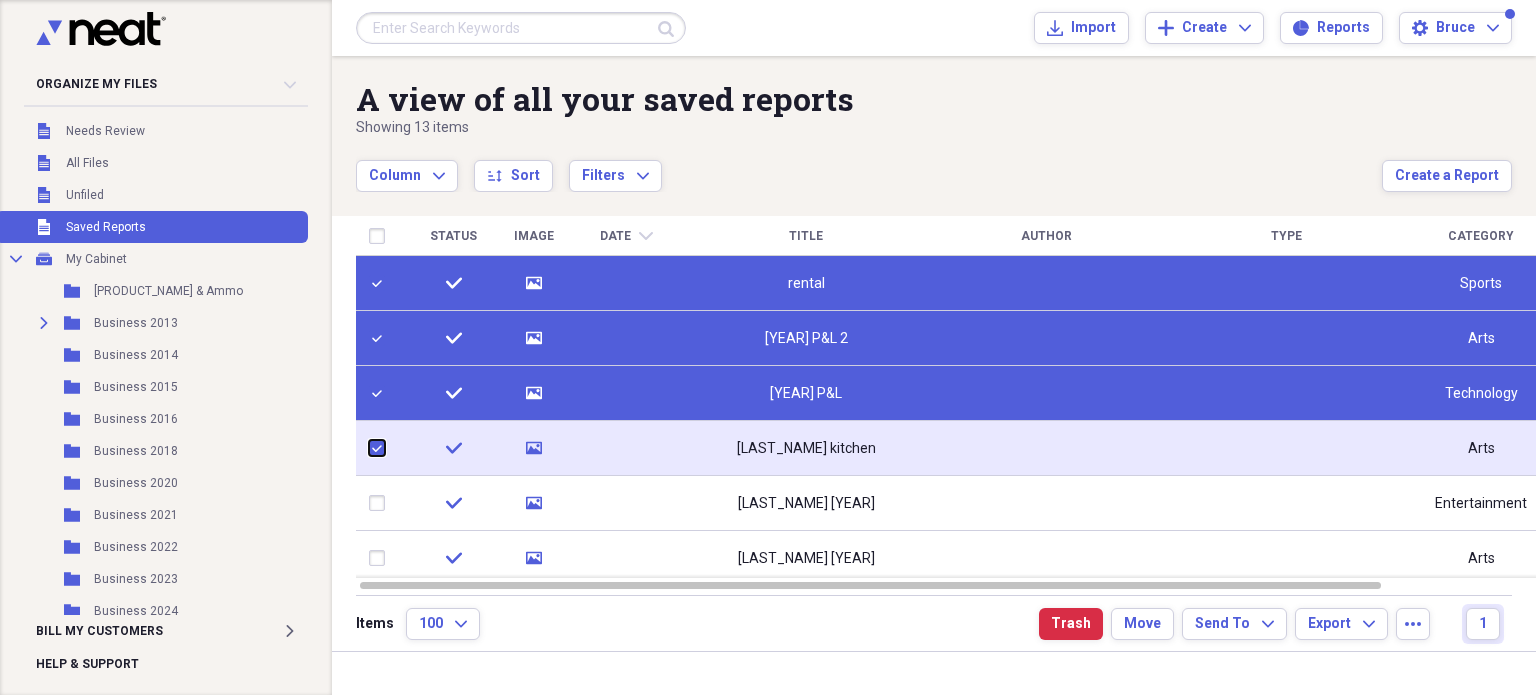 checkbox on "true" 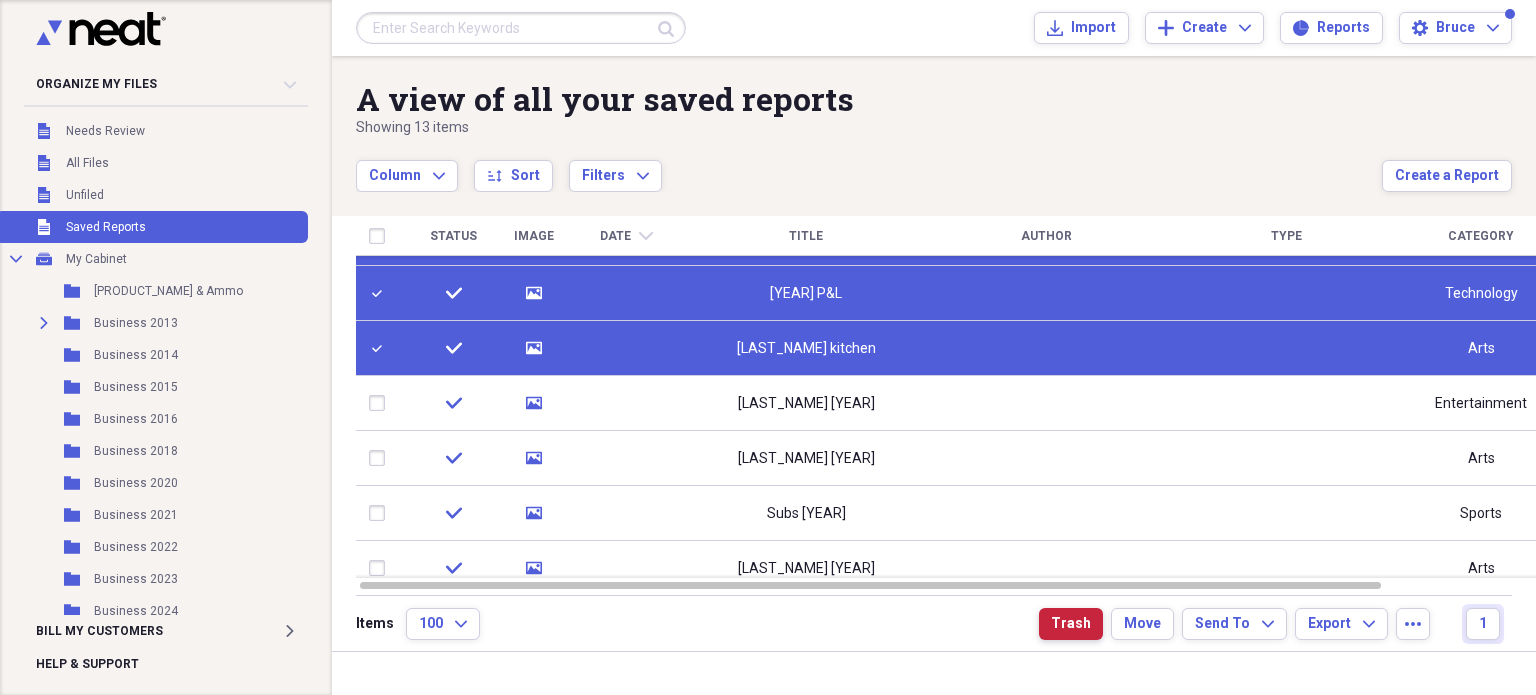 click on "Trash" at bounding box center [1071, 624] 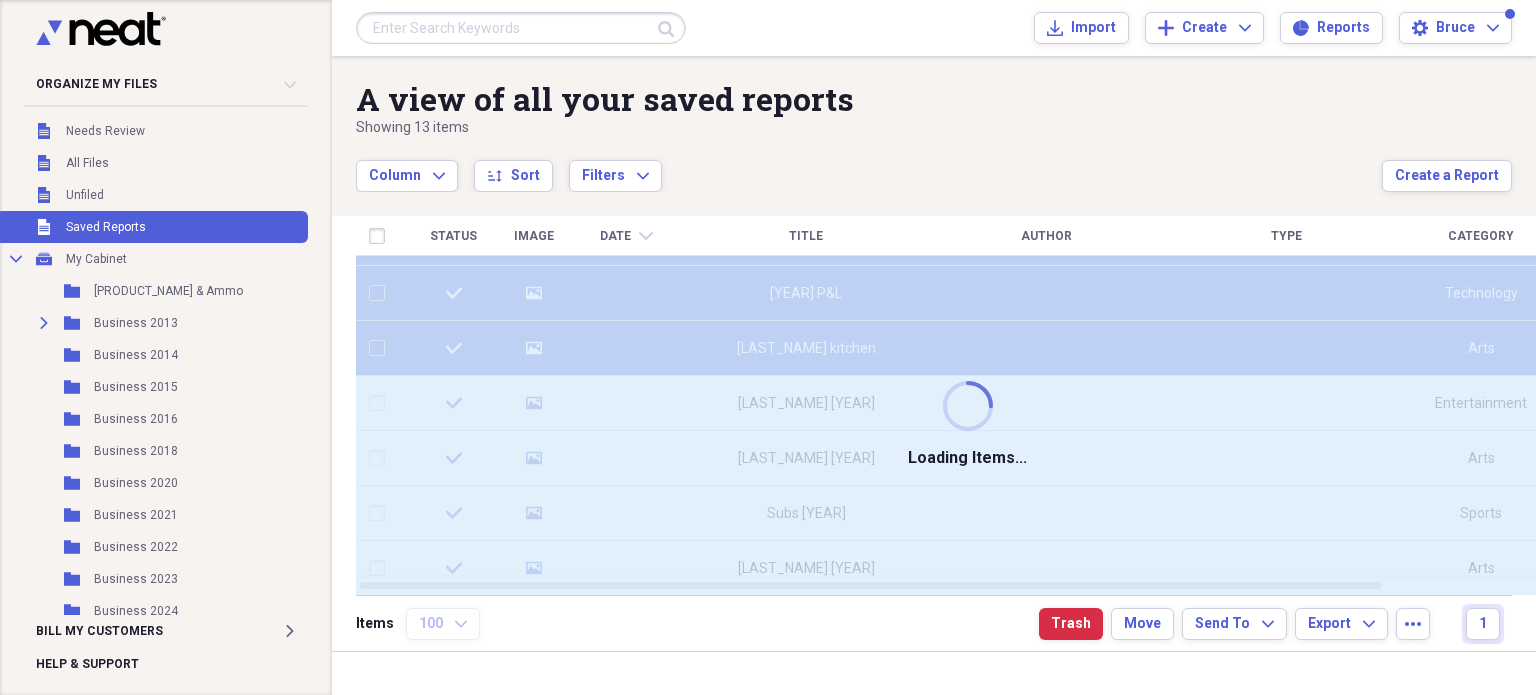 checkbox on "false" 